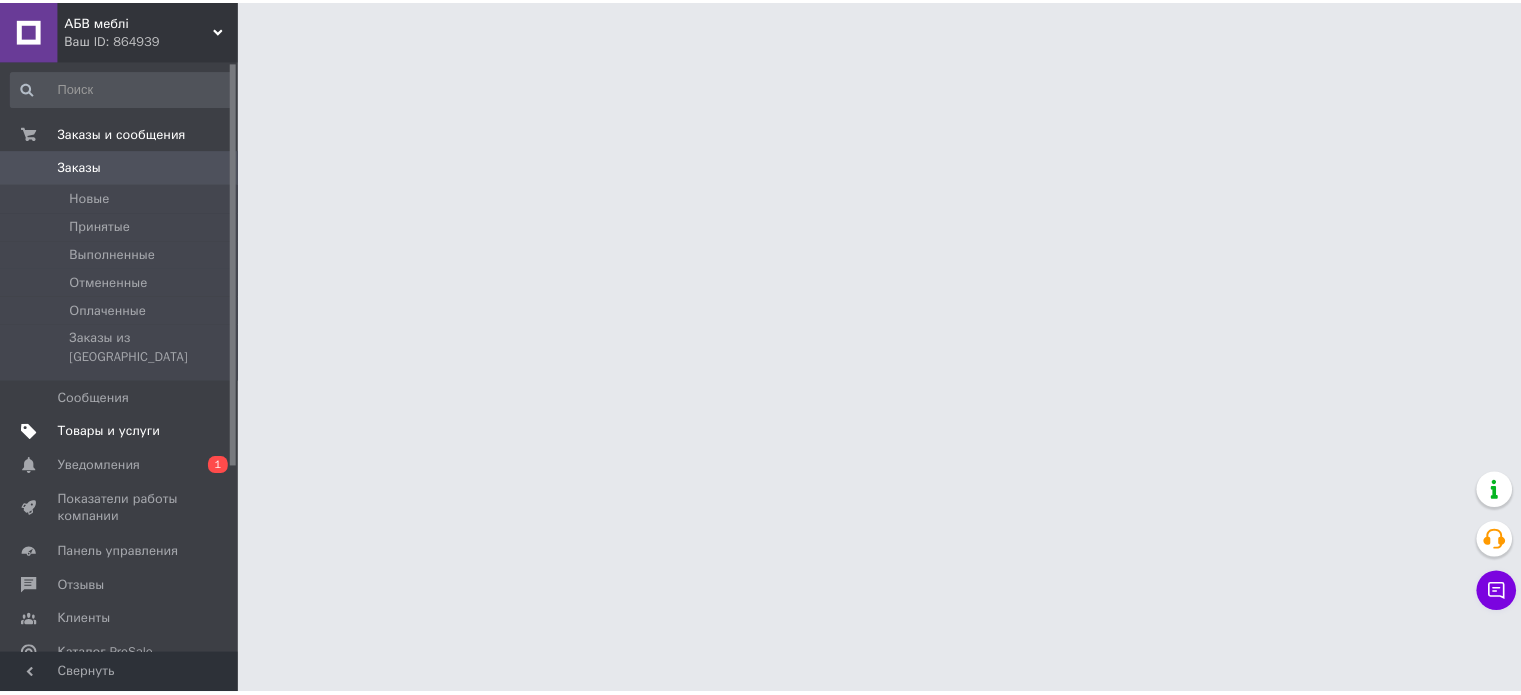 scroll, scrollTop: 0, scrollLeft: 0, axis: both 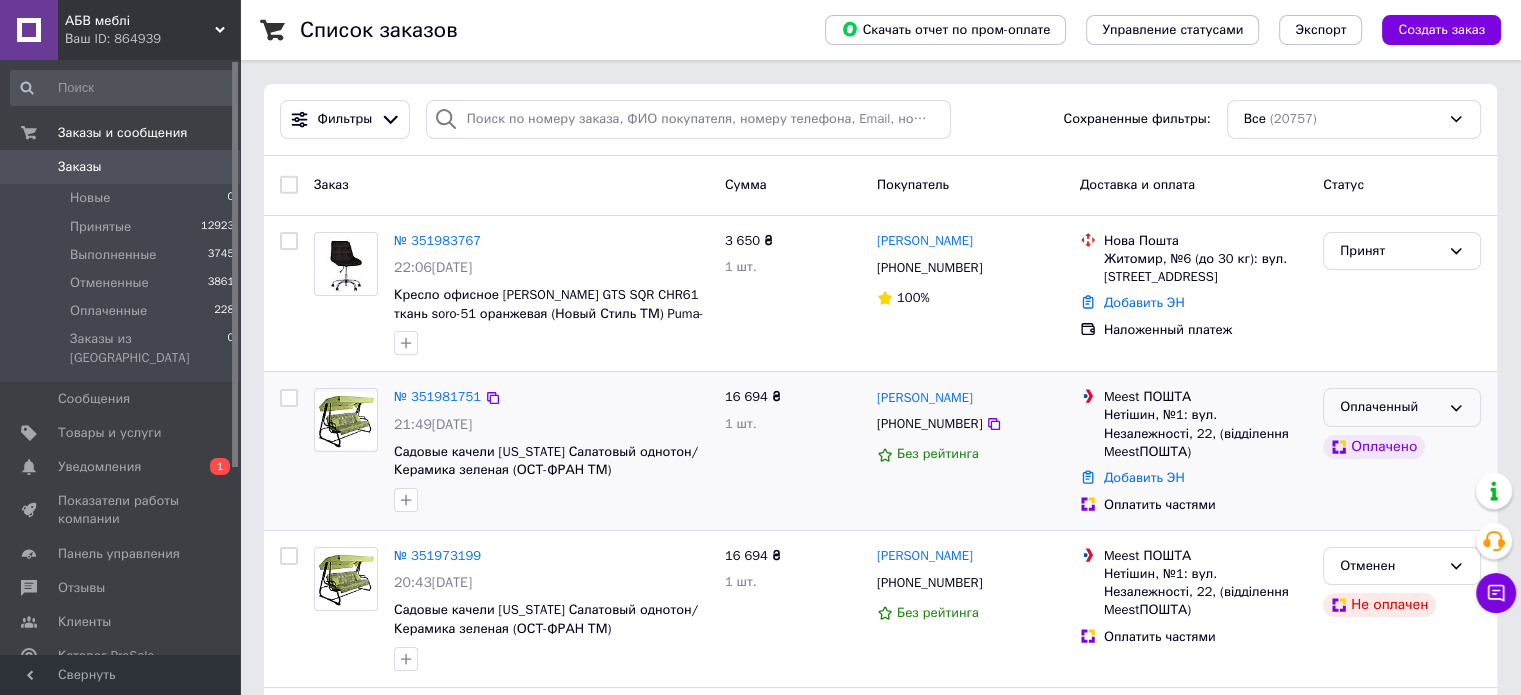 click on "Оплаченный" at bounding box center (1390, 407) 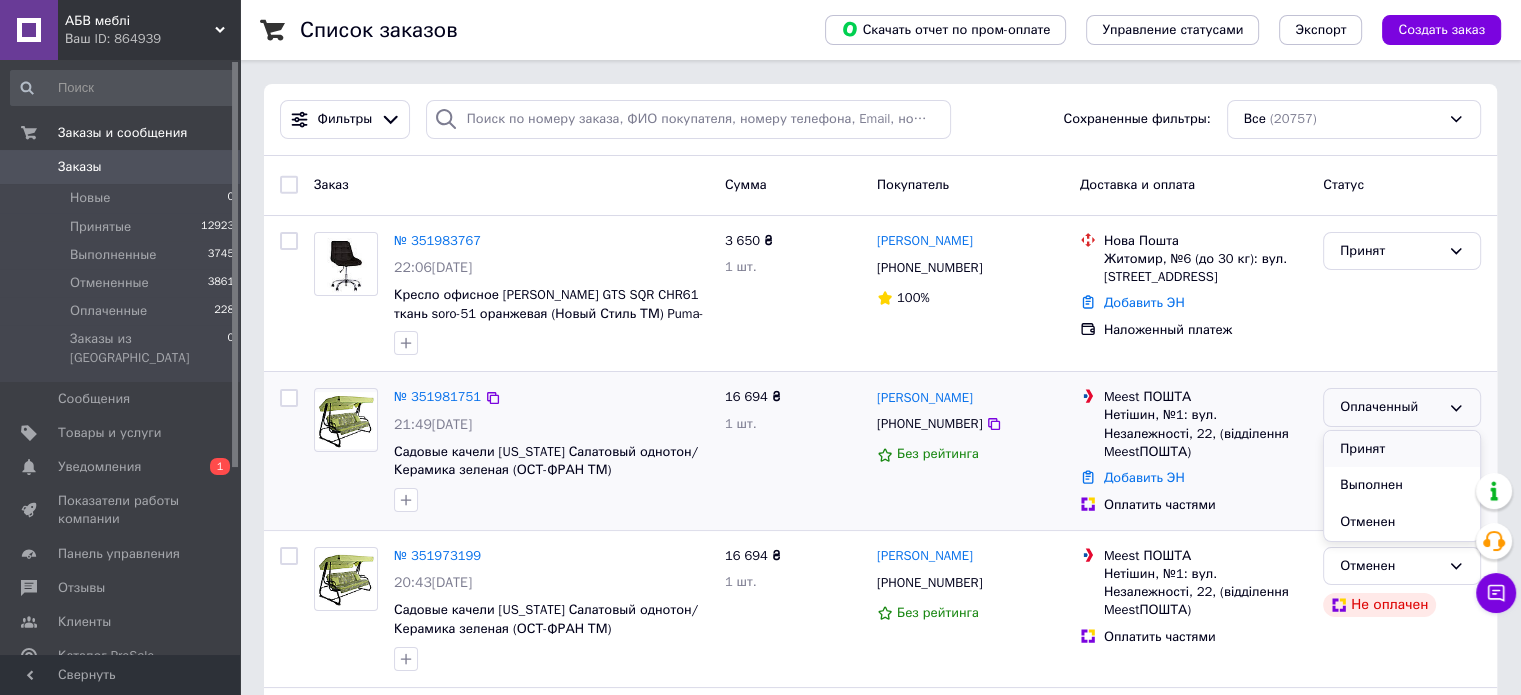 click on "Принят" at bounding box center [1402, 449] 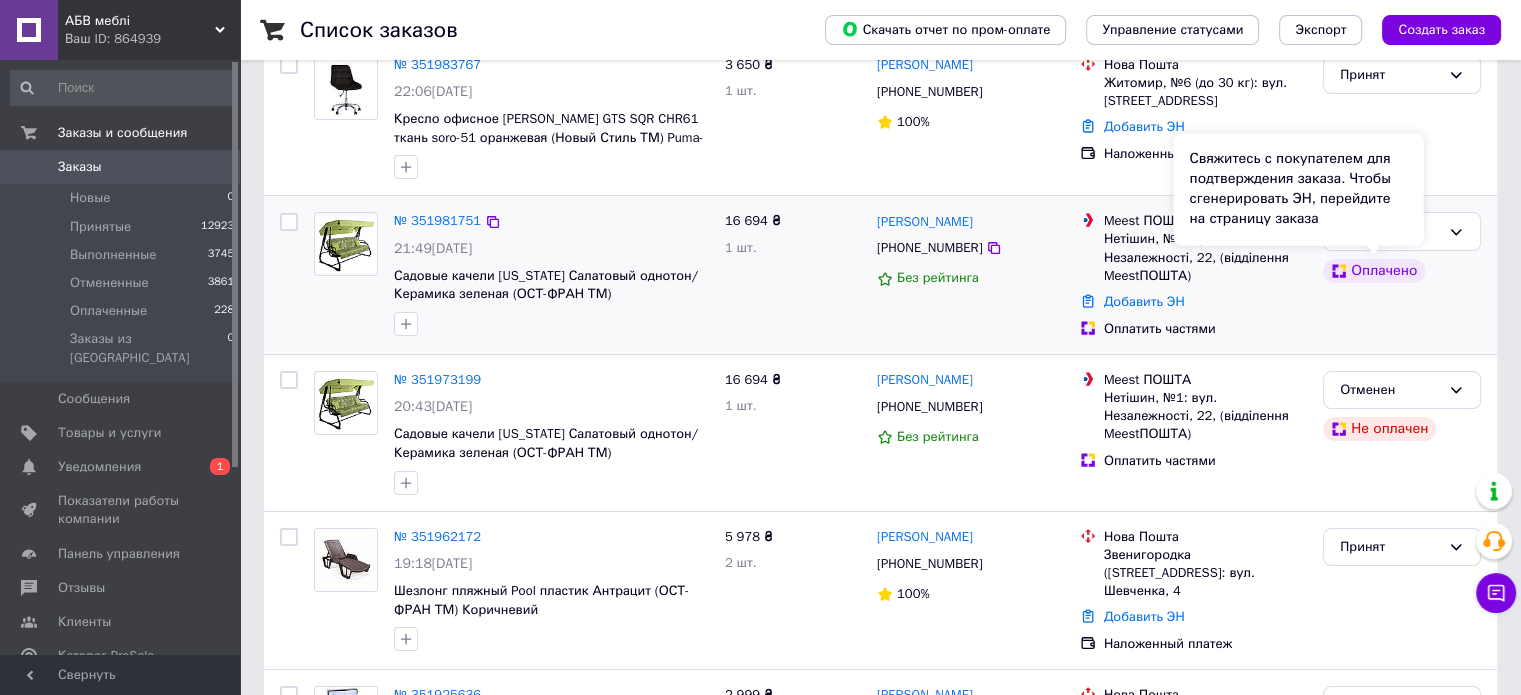 scroll, scrollTop: 200, scrollLeft: 0, axis: vertical 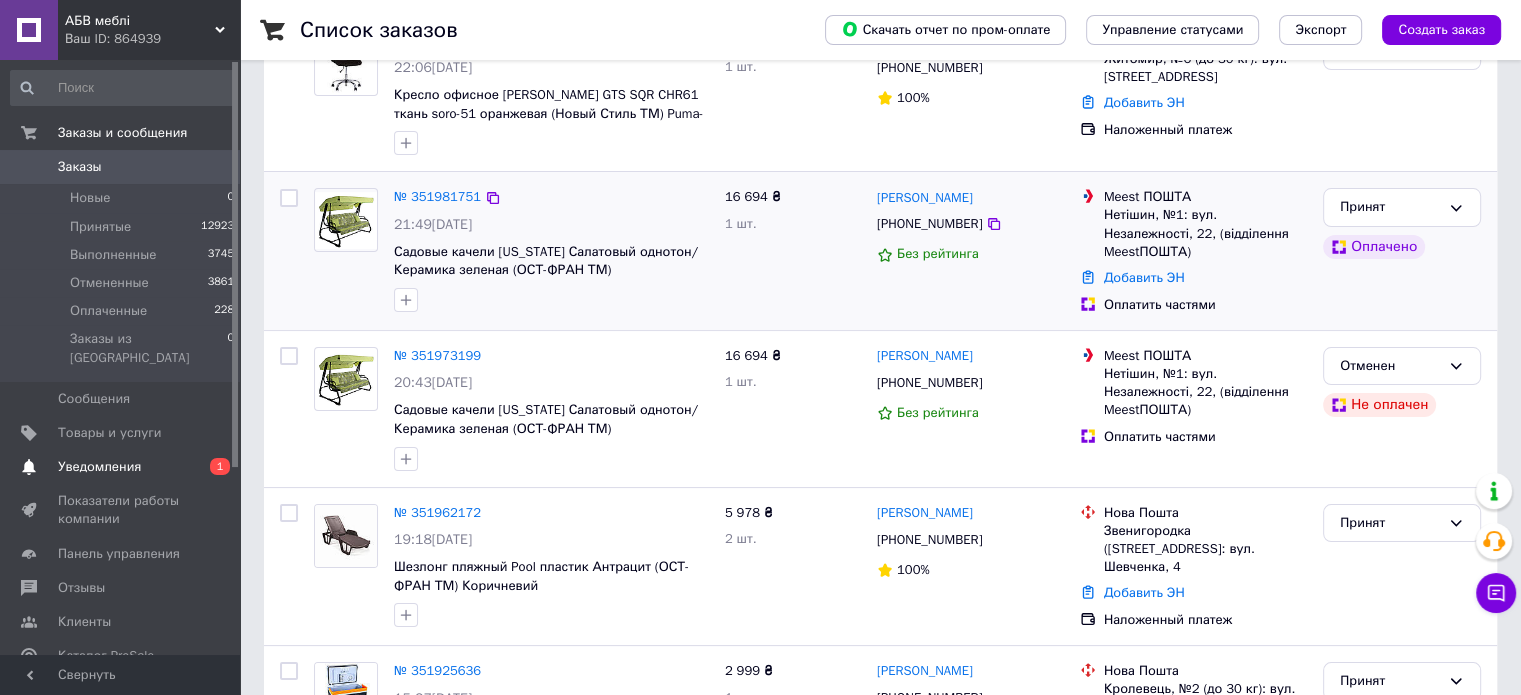 click on "Уведомления" at bounding box center [99, 467] 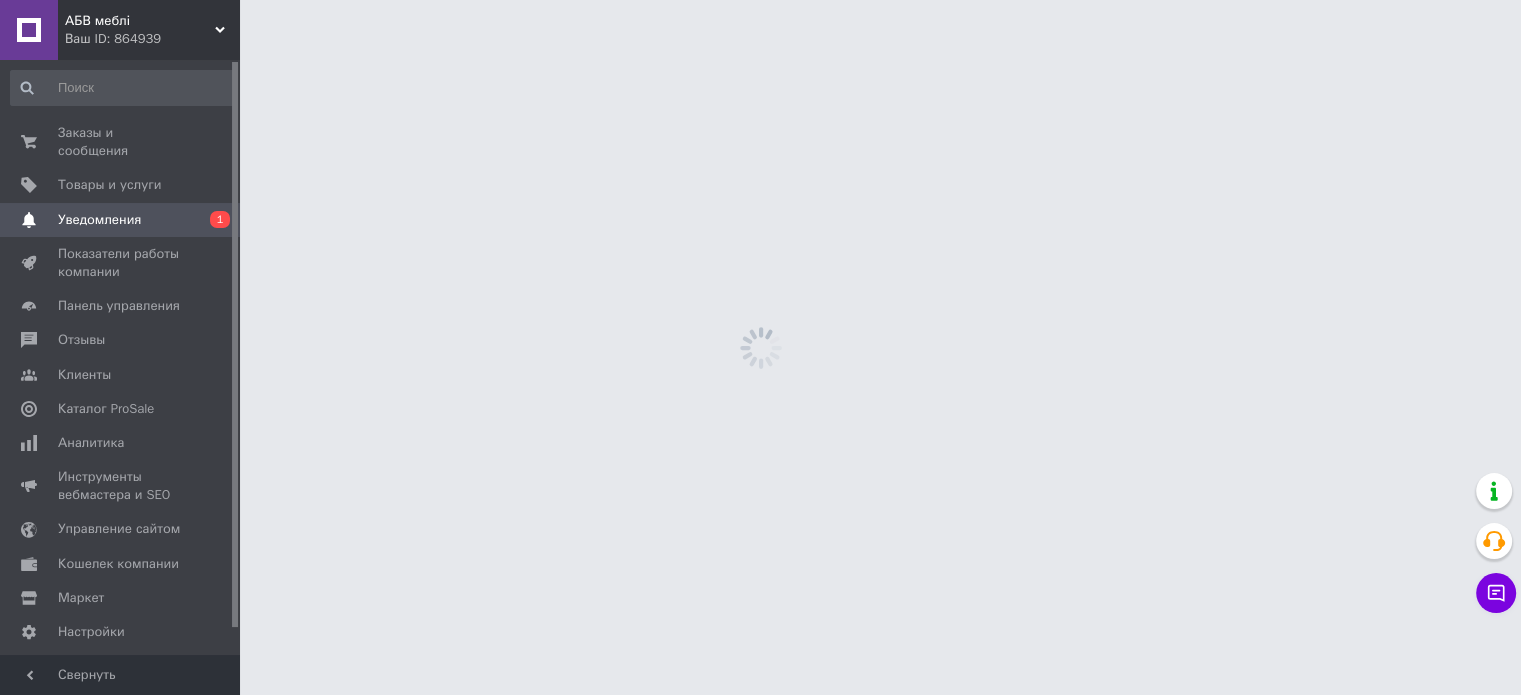 scroll, scrollTop: 0, scrollLeft: 0, axis: both 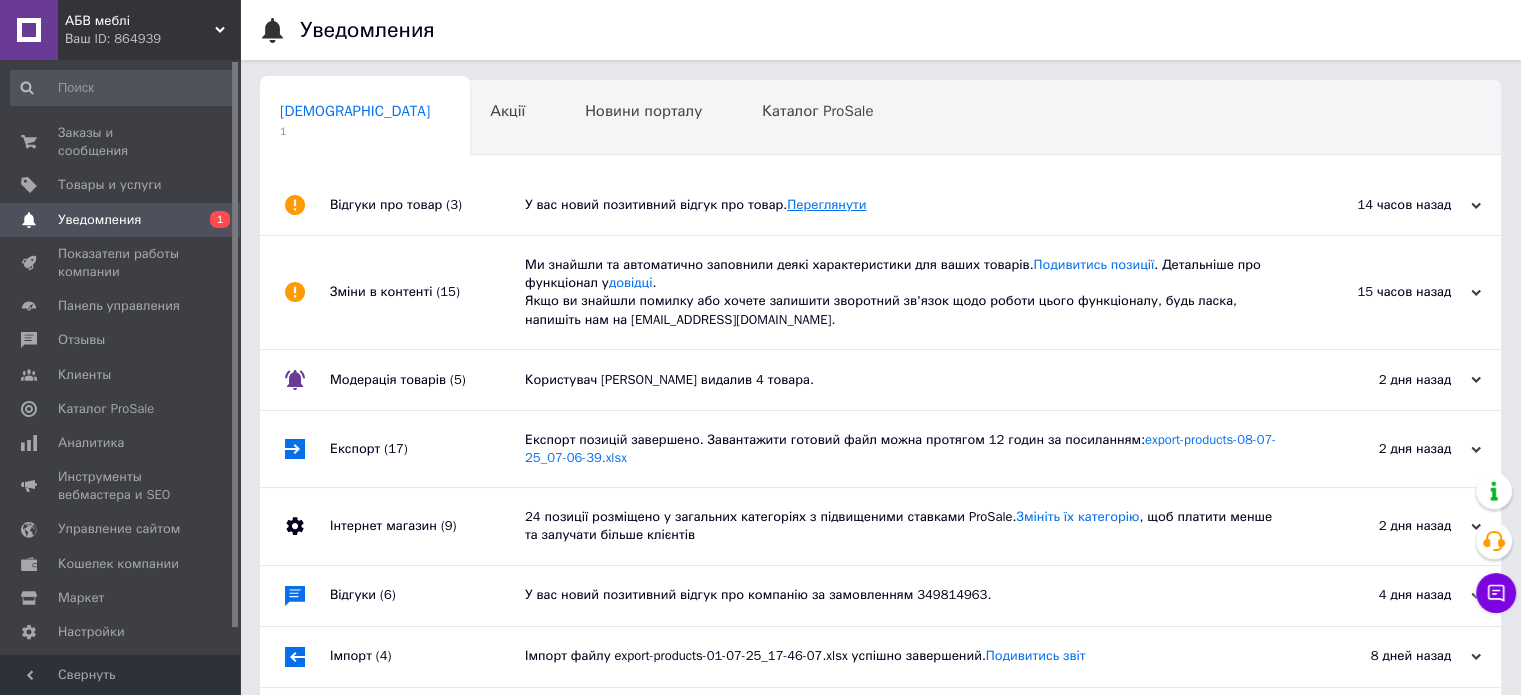click on "Переглянути" at bounding box center [826, 204] 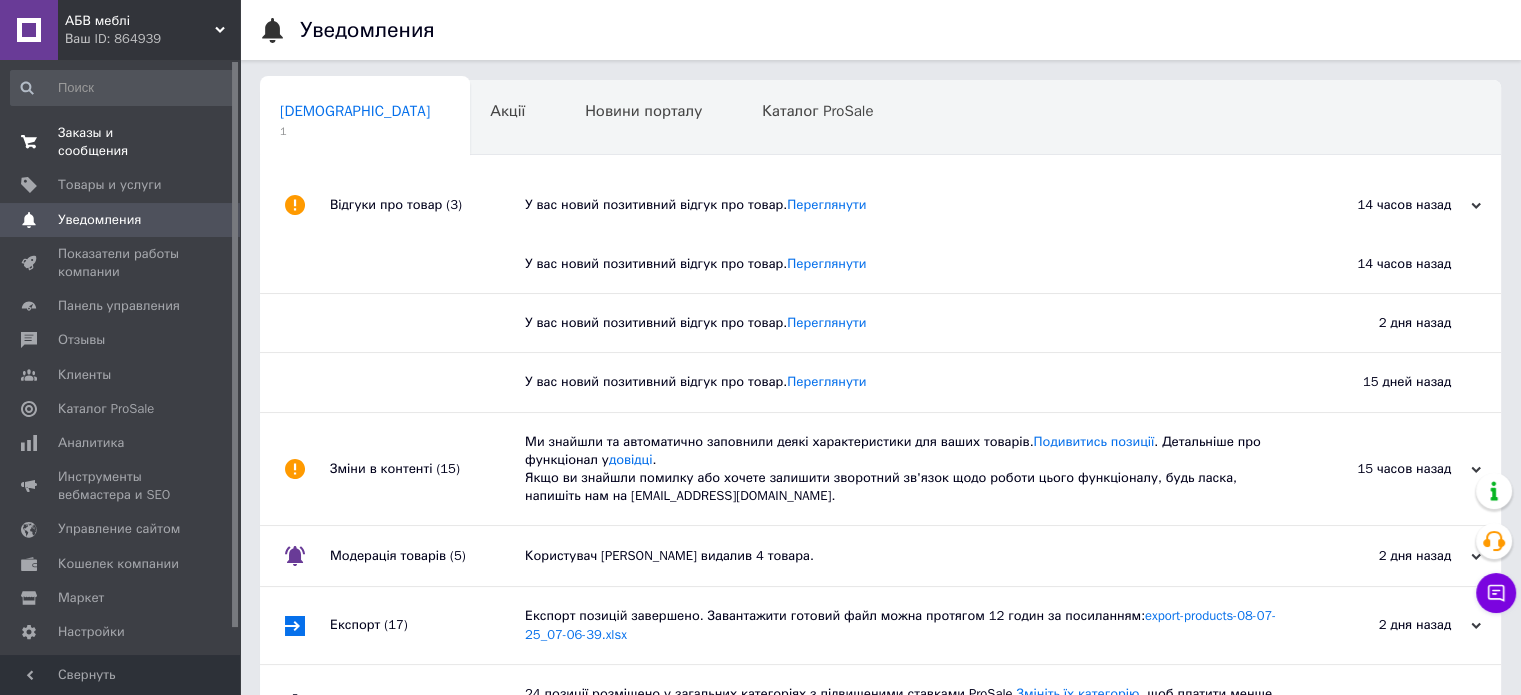 click on "Заказы и сообщения" at bounding box center (121, 142) 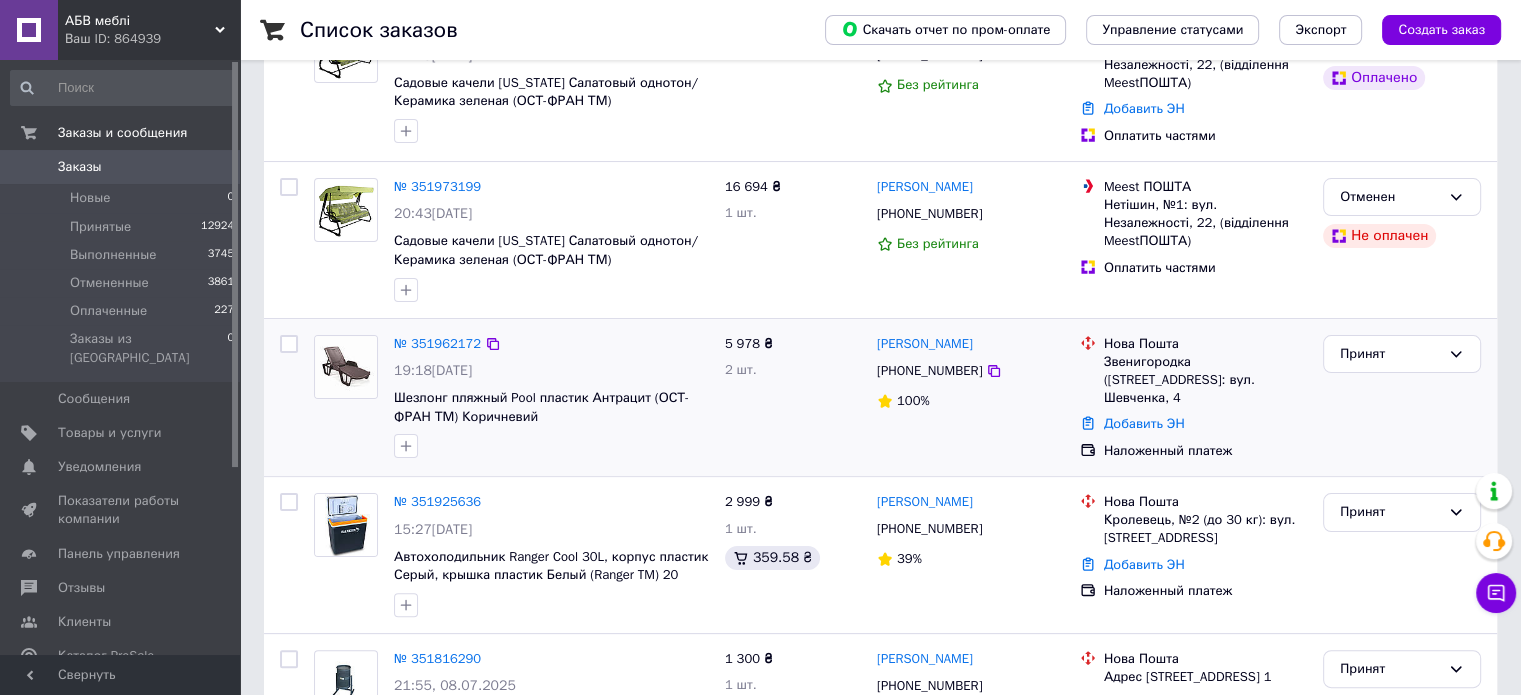 scroll, scrollTop: 400, scrollLeft: 0, axis: vertical 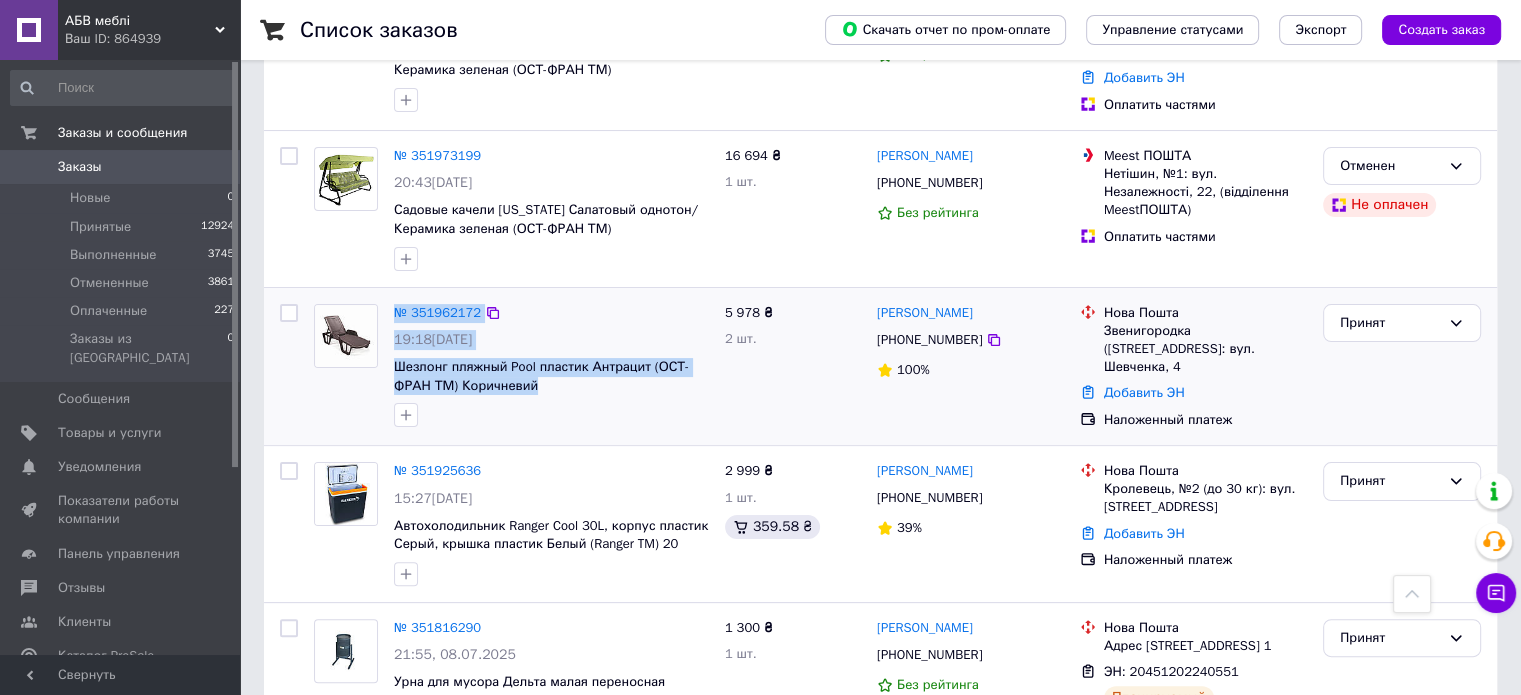 drag, startPoint x: 388, startPoint y: 307, endPoint x: 537, endPoint y: 379, distance: 165.48413 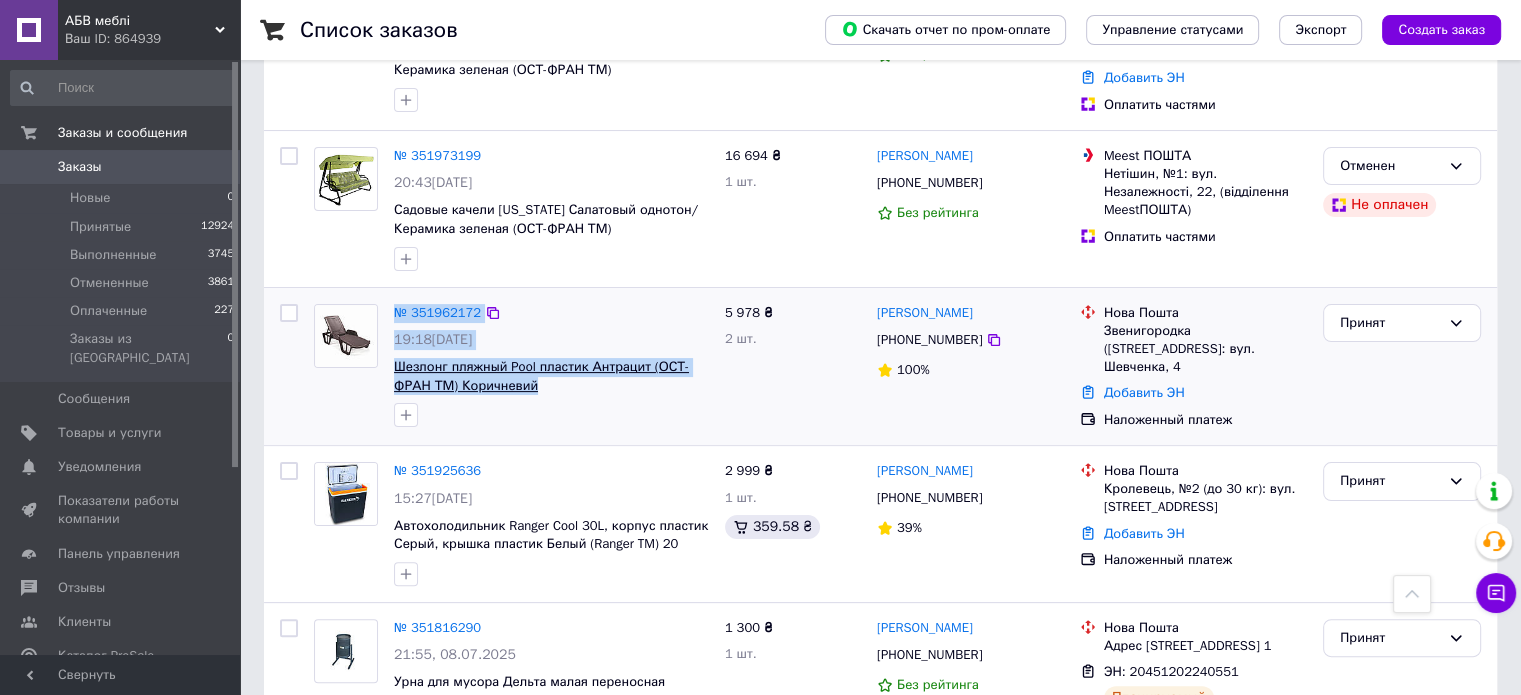 drag, startPoint x: 472, startPoint y: 373, endPoint x: 411, endPoint y: 367, distance: 61.294373 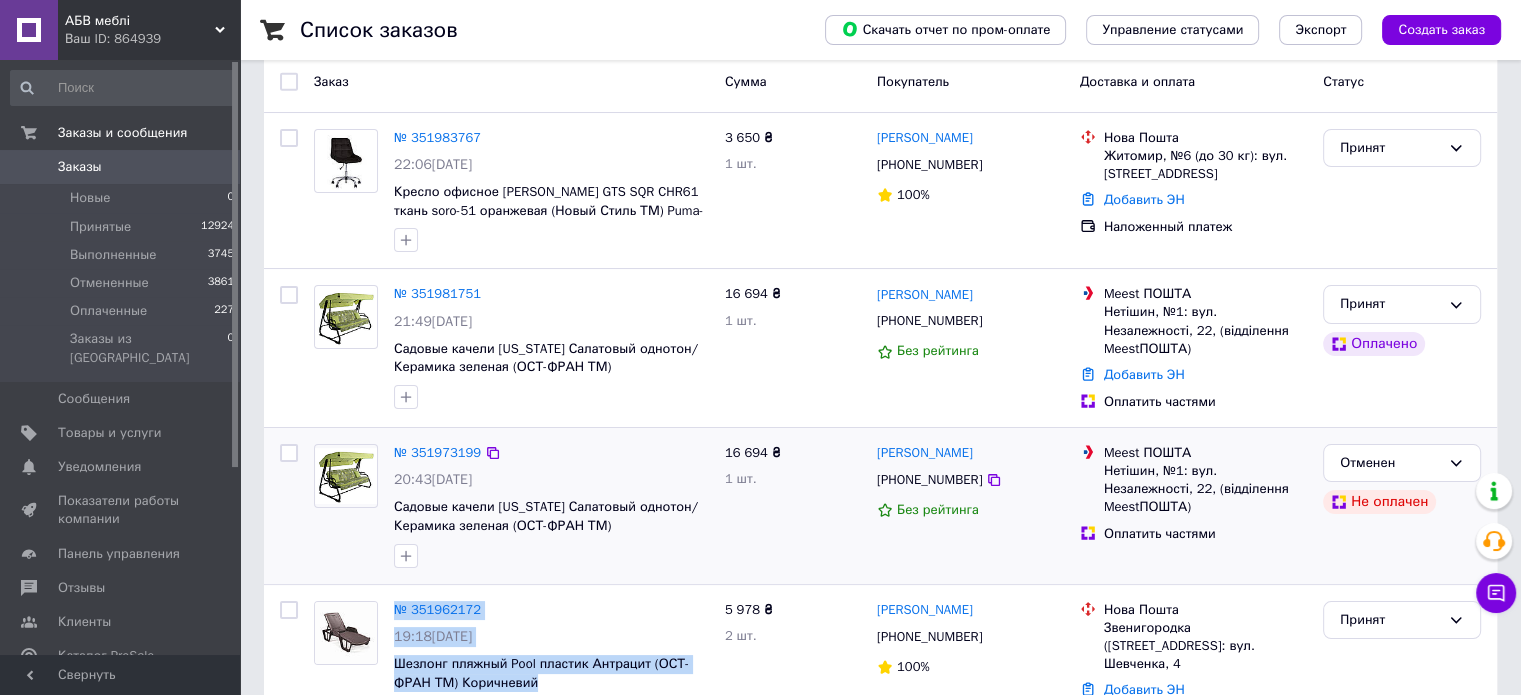 scroll, scrollTop: 100, scrollLeft: 0, axis: vertical 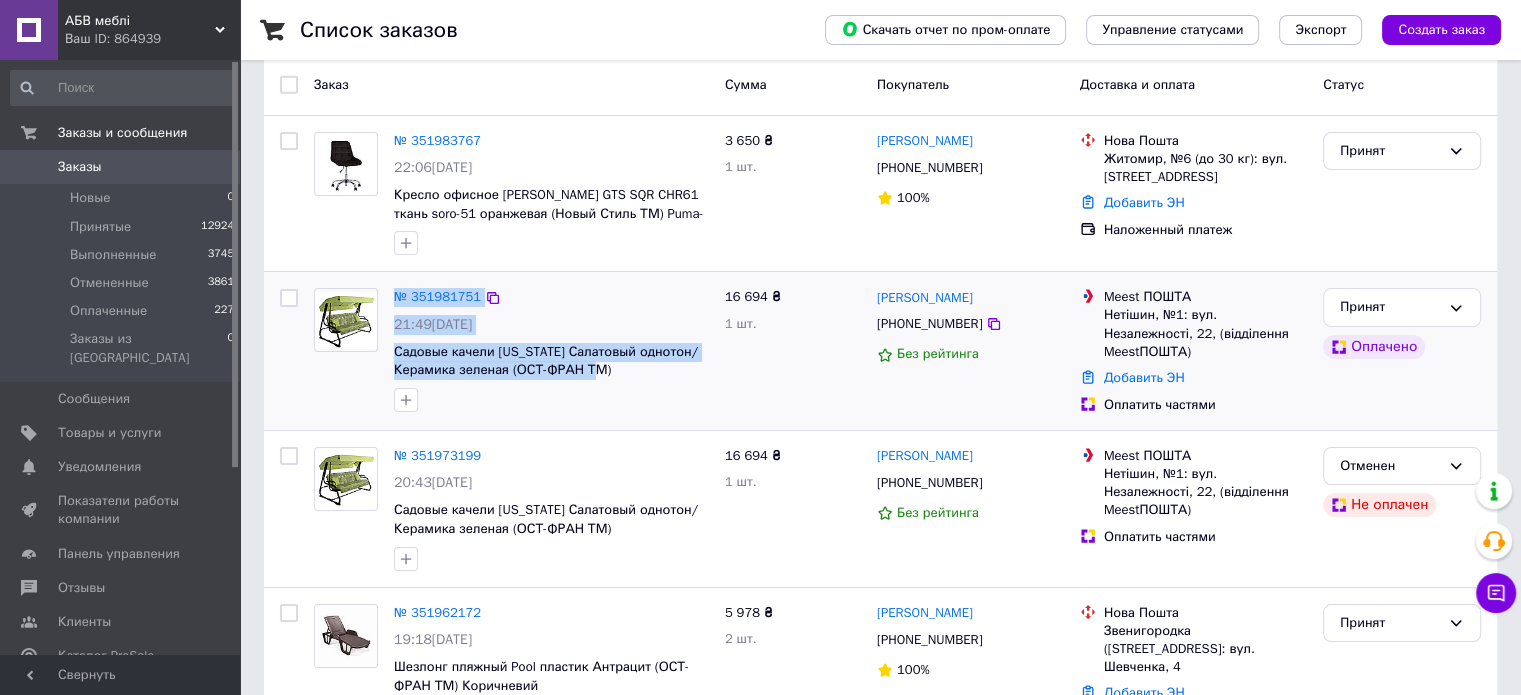 drag, startPoint x: 389, startPoint y: 287, endPoint x: 622, endPoint y: 374, distance: 248.71269 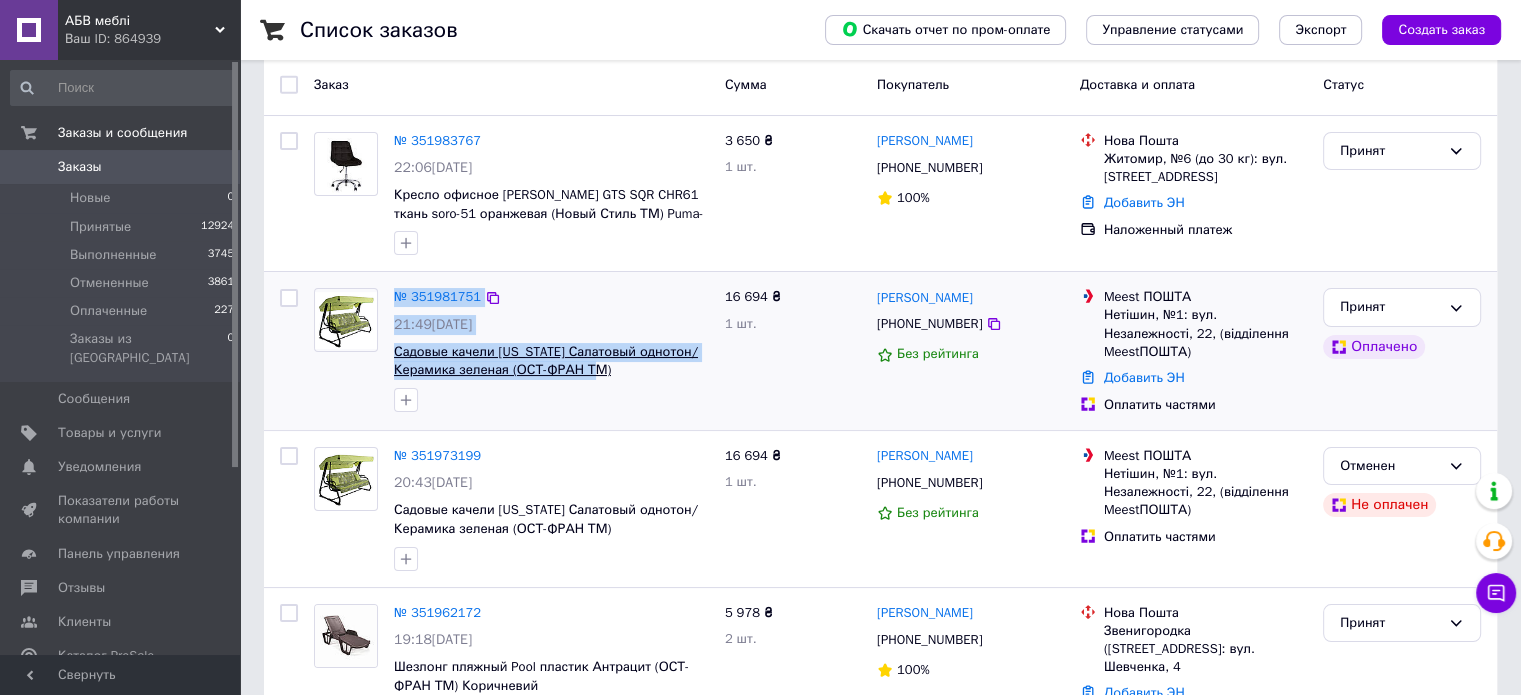 copy on "№ 351981751 21:49, 09.07.2025 Садовые качели Virginia Салатовый однотон/Керамика зеленая (ОСТ-ФРАН ТМ)" 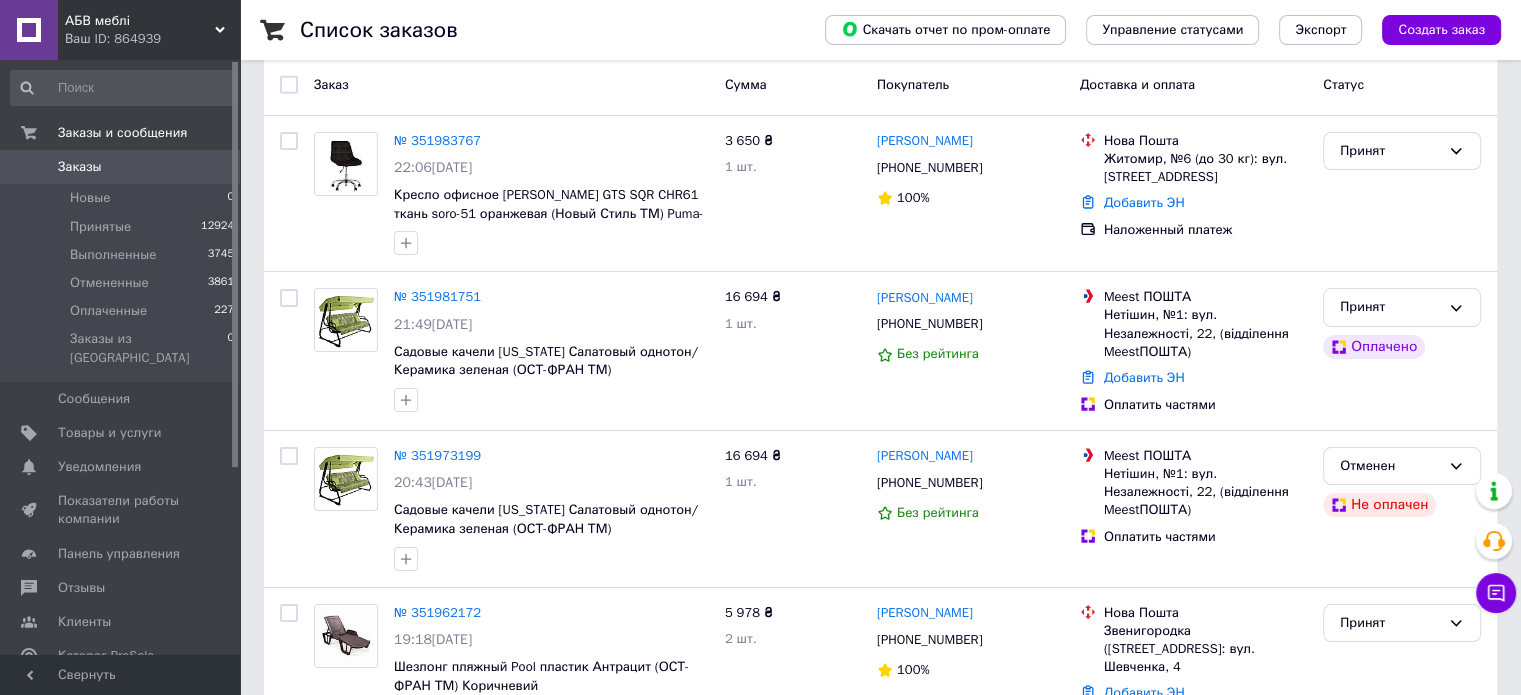 click on "Список заказов" at bounding box center [542, 30] 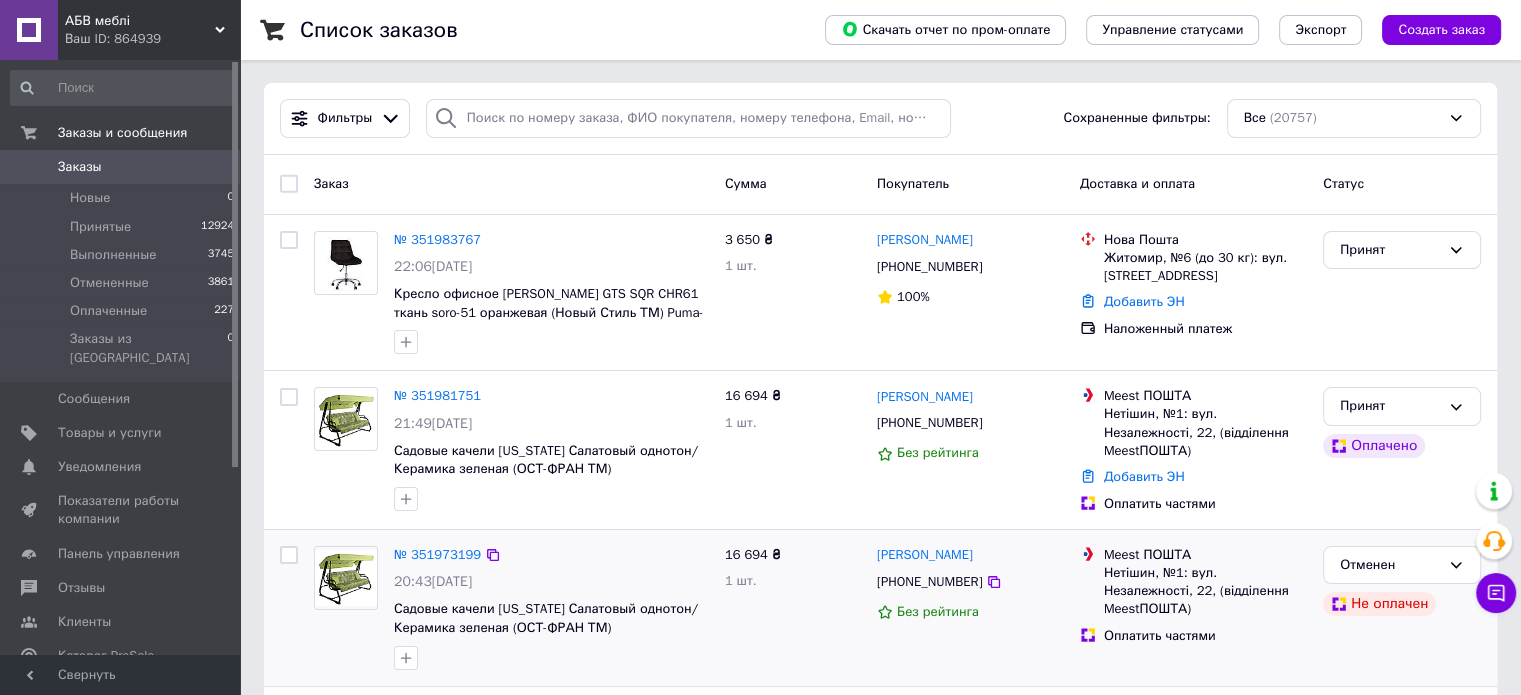 scroll, scrollTop: 0, scrollLeft: 0, axis: both 